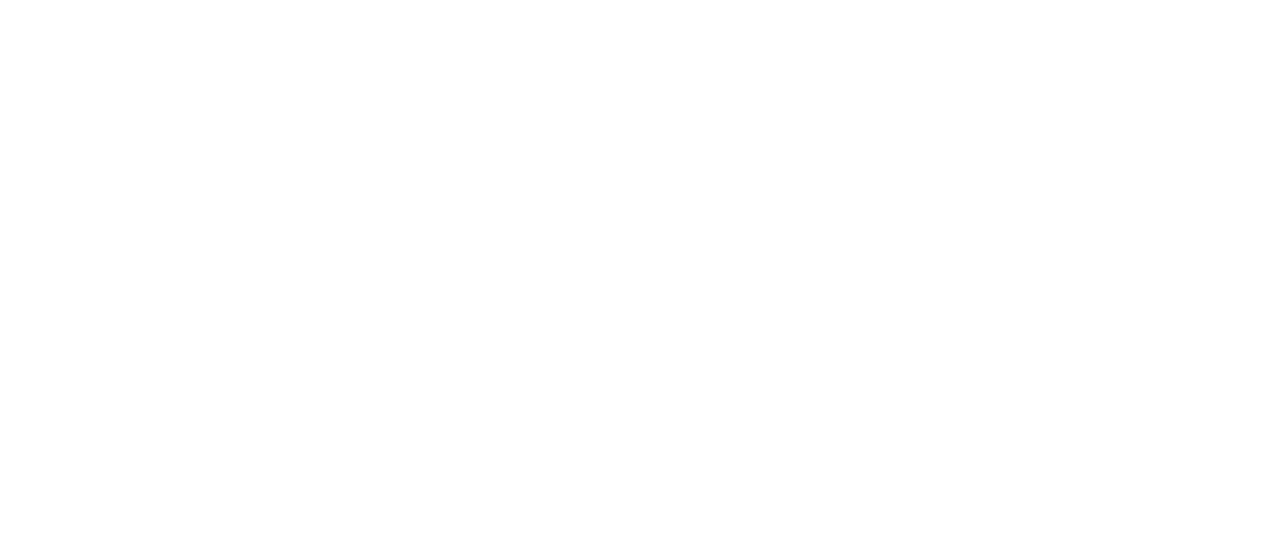 scroll, scrollTop: 0, scrollLeft: 0, axis: both 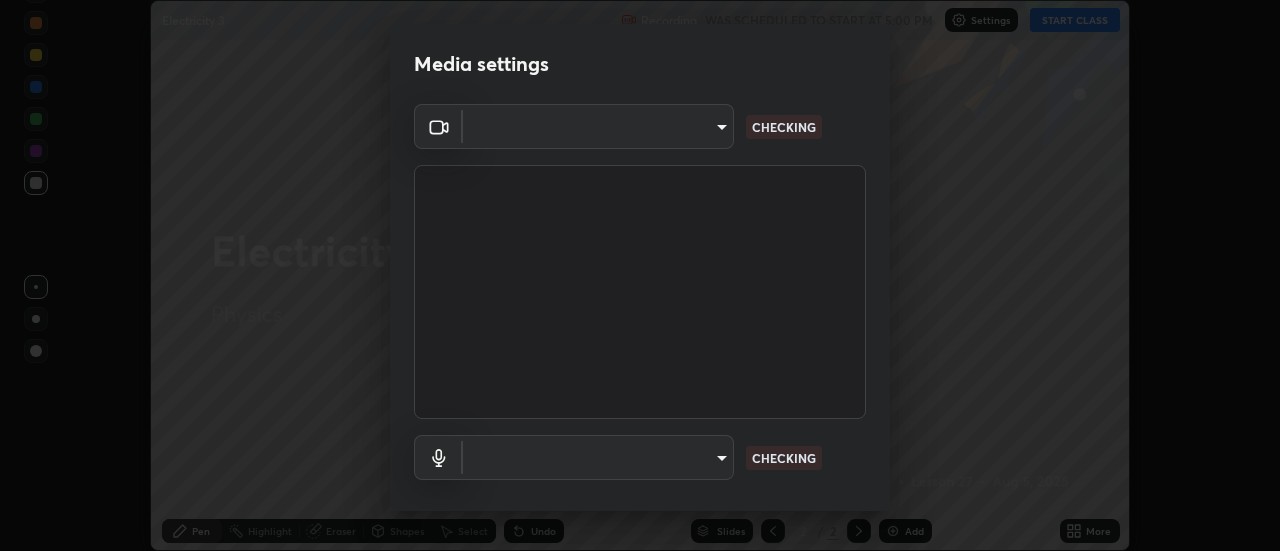 type on "4a99d6bca69bbdd202d3e351d44e5ccc04c012061a427bef120972fbb6fcb4fc" 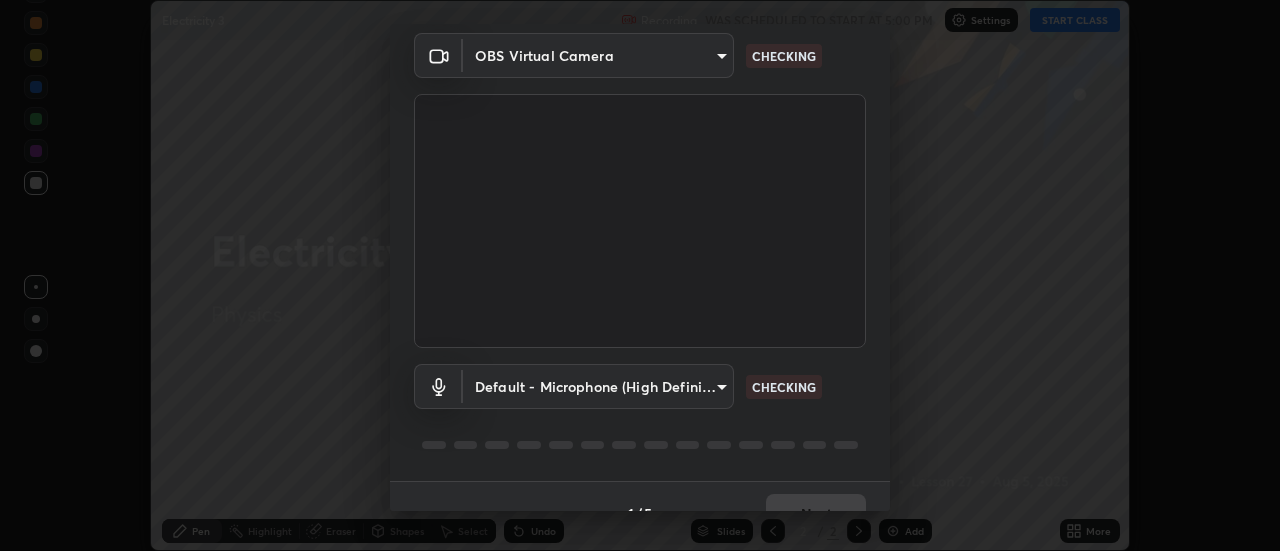 scroll, scrollTop: 105, scrollLeft: 0, axis: vertical 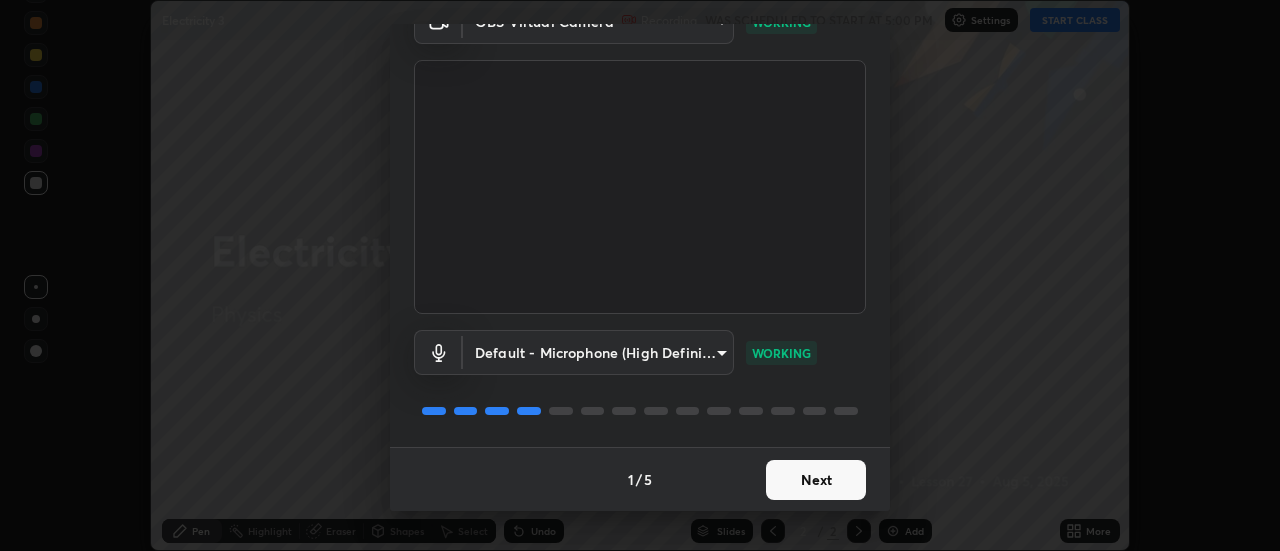 click on "Next" at bounding box center [816, 480] 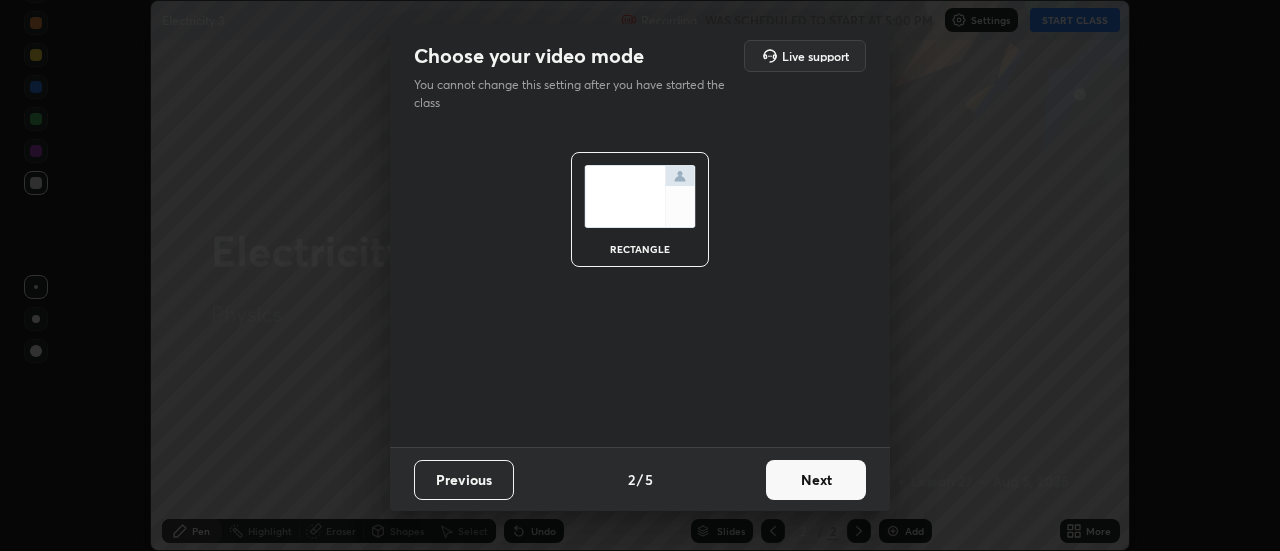 scroll, scrollTop: 0, scrollLeft: 0, axis: both 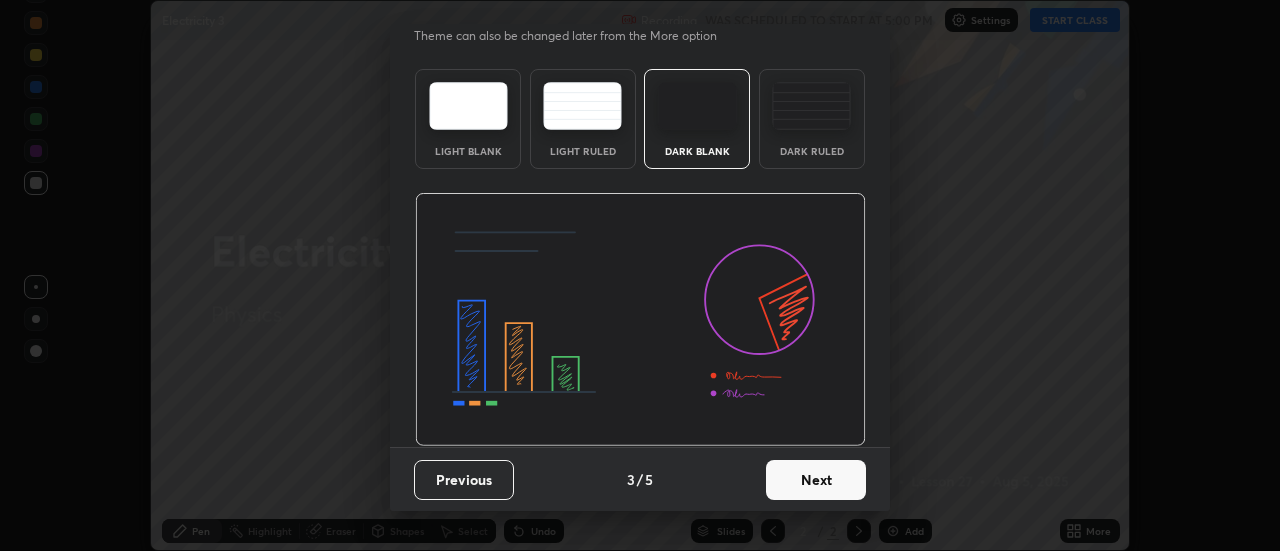click on "Next" at bounding box center [816, 480] 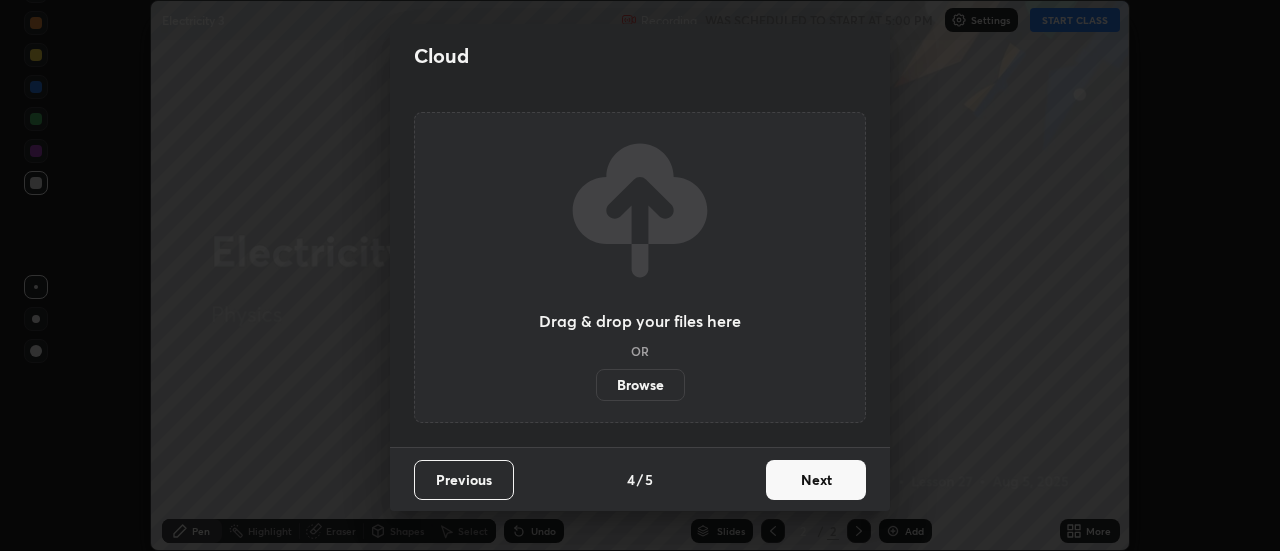 scroll, scrollTop: 0, scrollLeft: 0, axis: both 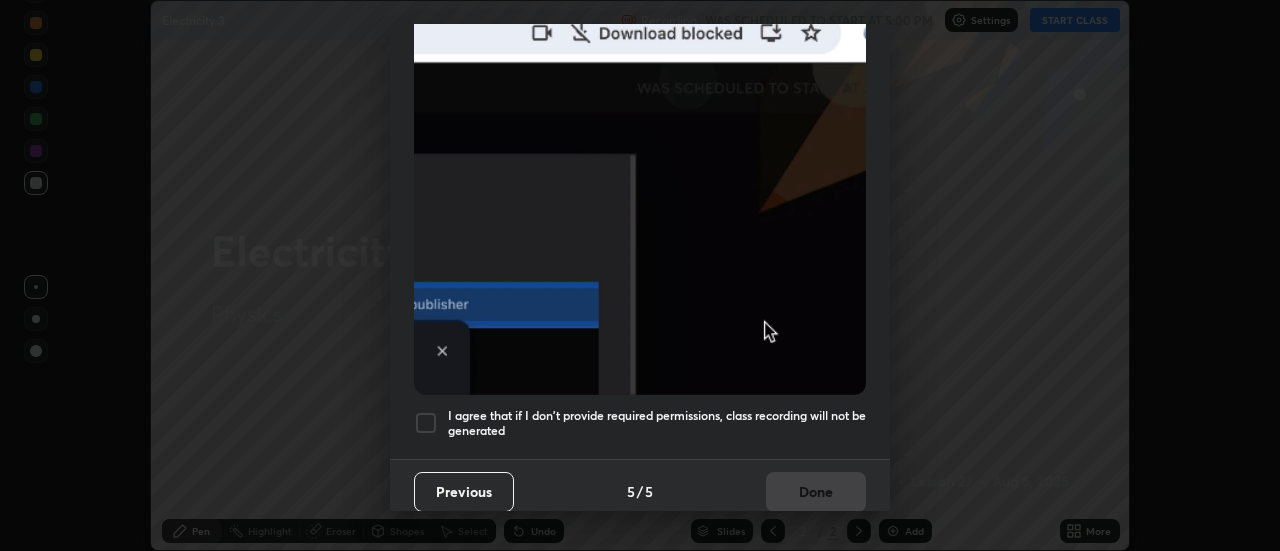 click at bounding box center (426, 423) 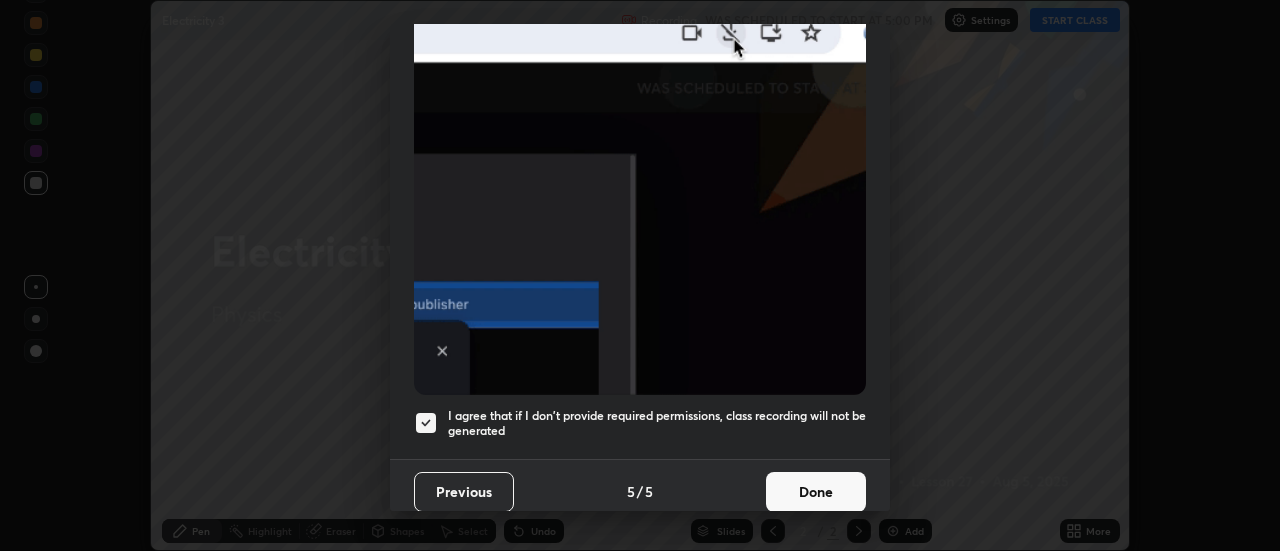 click on "Done" at bounding box center (816, 492) 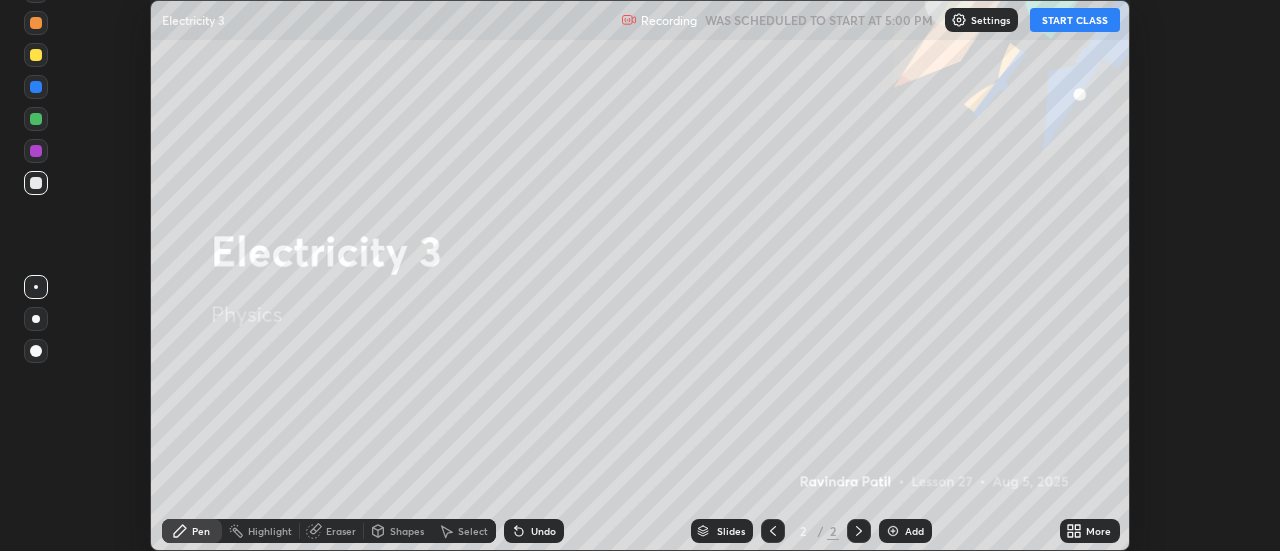 click on "START CLASS" at bounding box center (1075, 20) 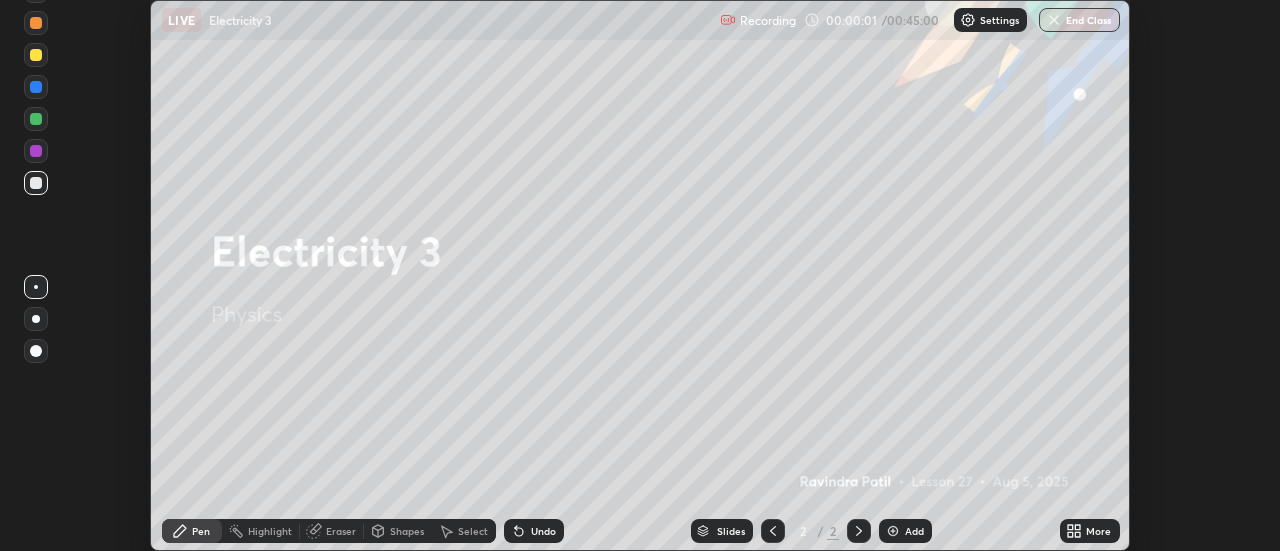 click on "More" at bounding box center [1090, 531] 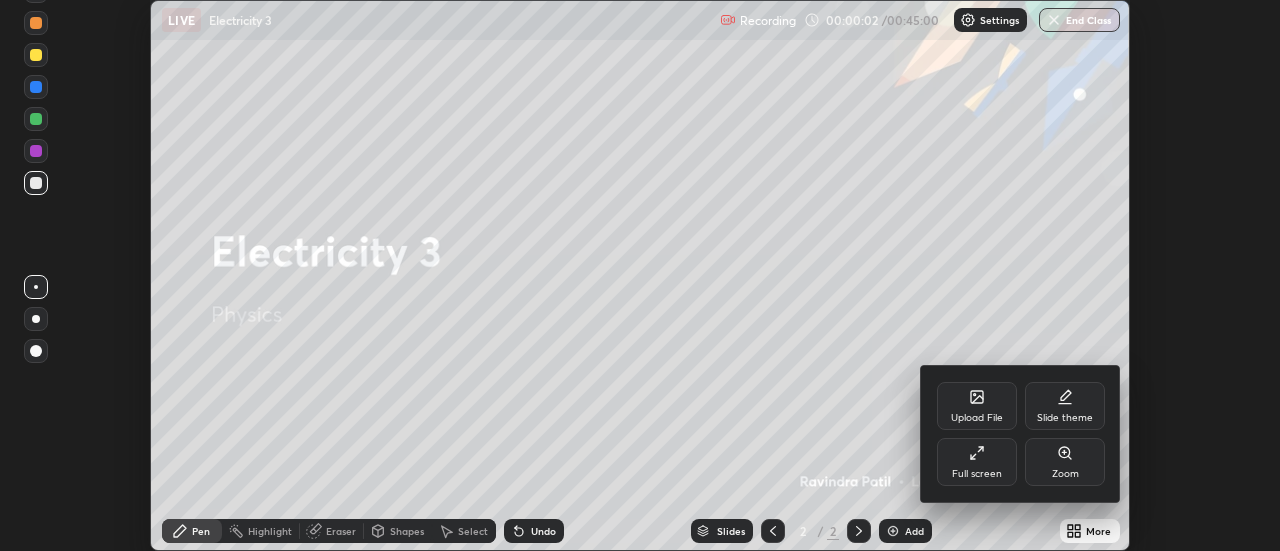 click 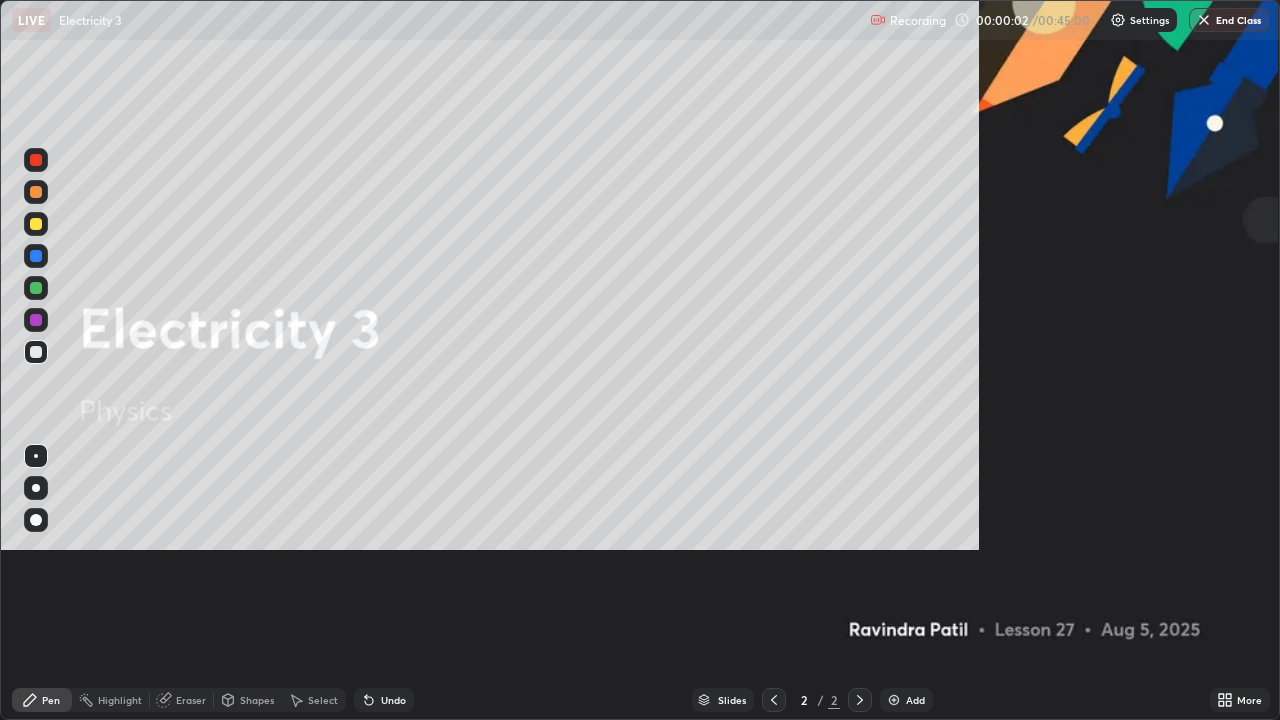 scroll, scrollTop: 99280, scrollLeft: 98720, axis: both 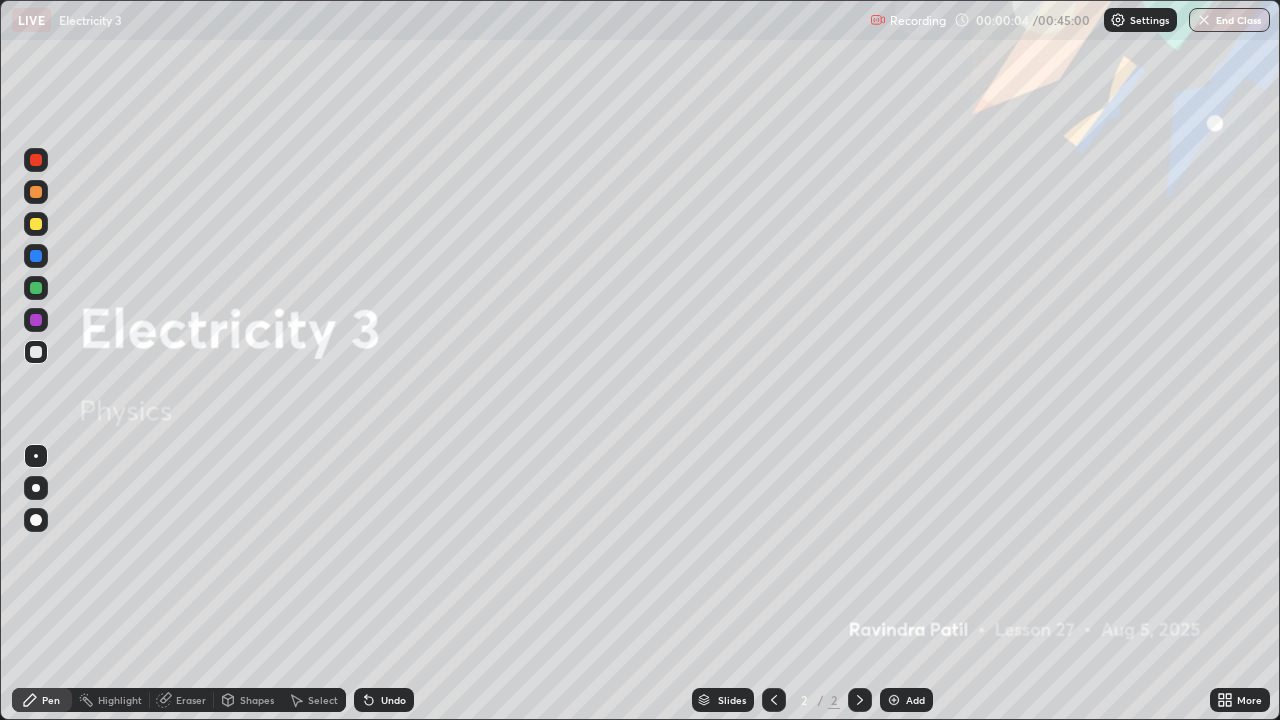 click on "Add" at bounding box center (915, 700) 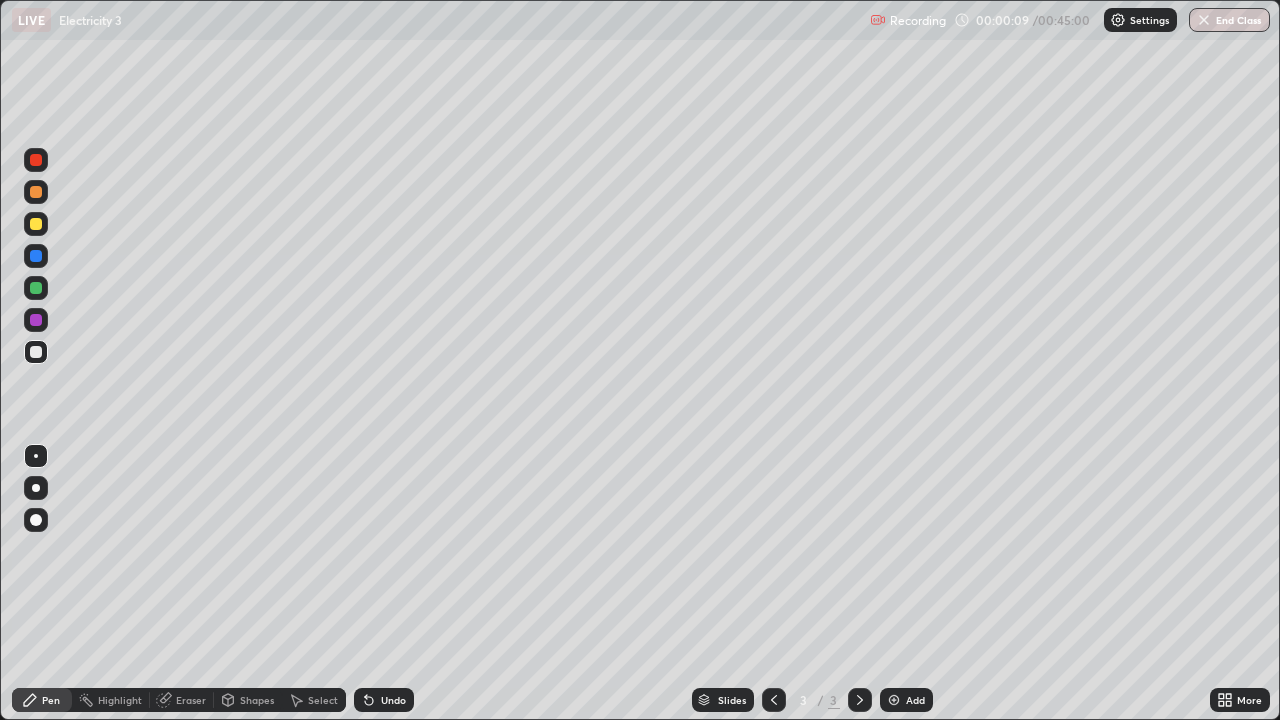click at bounding box center (36, 224) 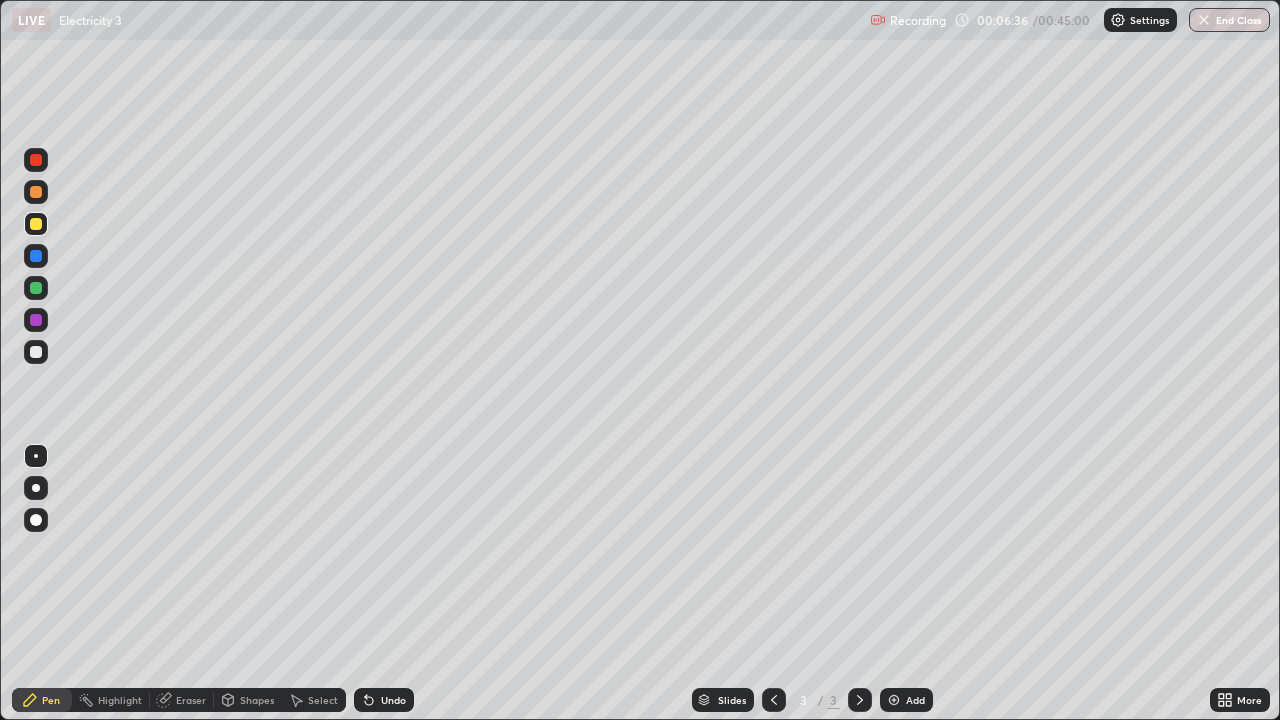 click on "Add" at bounding box center (915, 700) 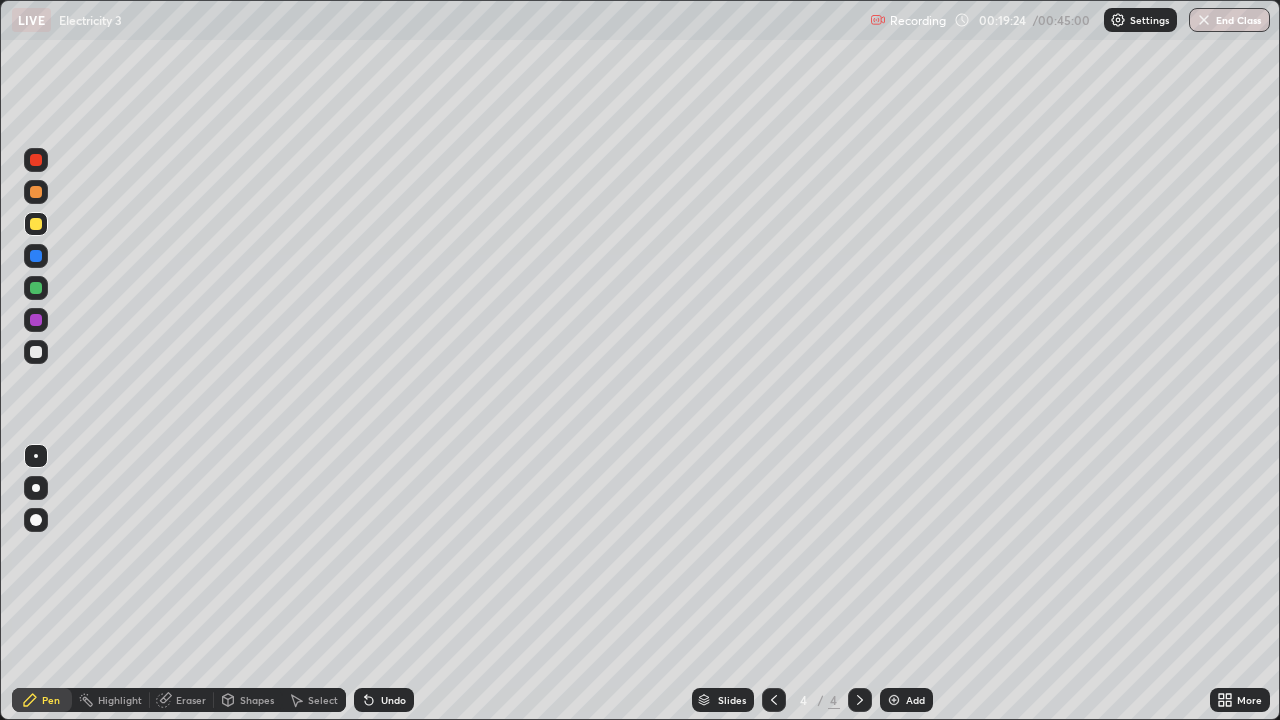 click on "Add" at bounding box center [915, 700] 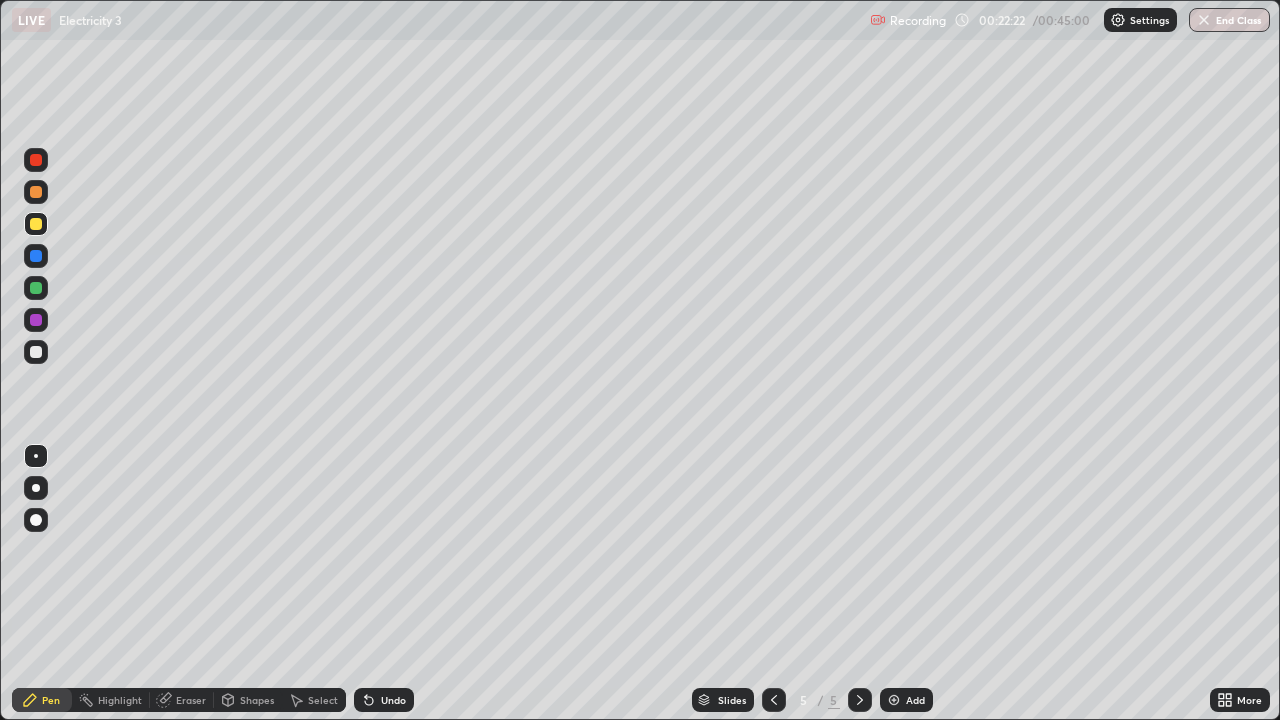 click on "LIVE Electricity 3" at bounding box center (437, 20) 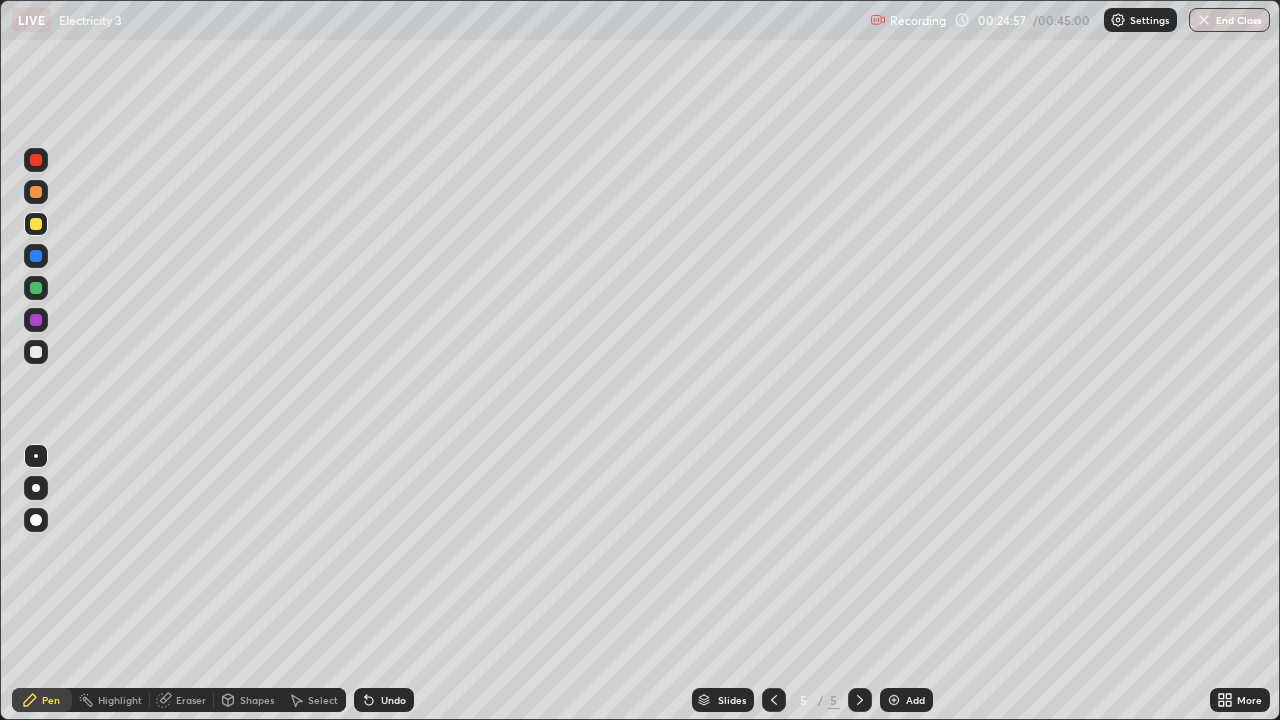 click on "Add" at bounding box center [915, 700] 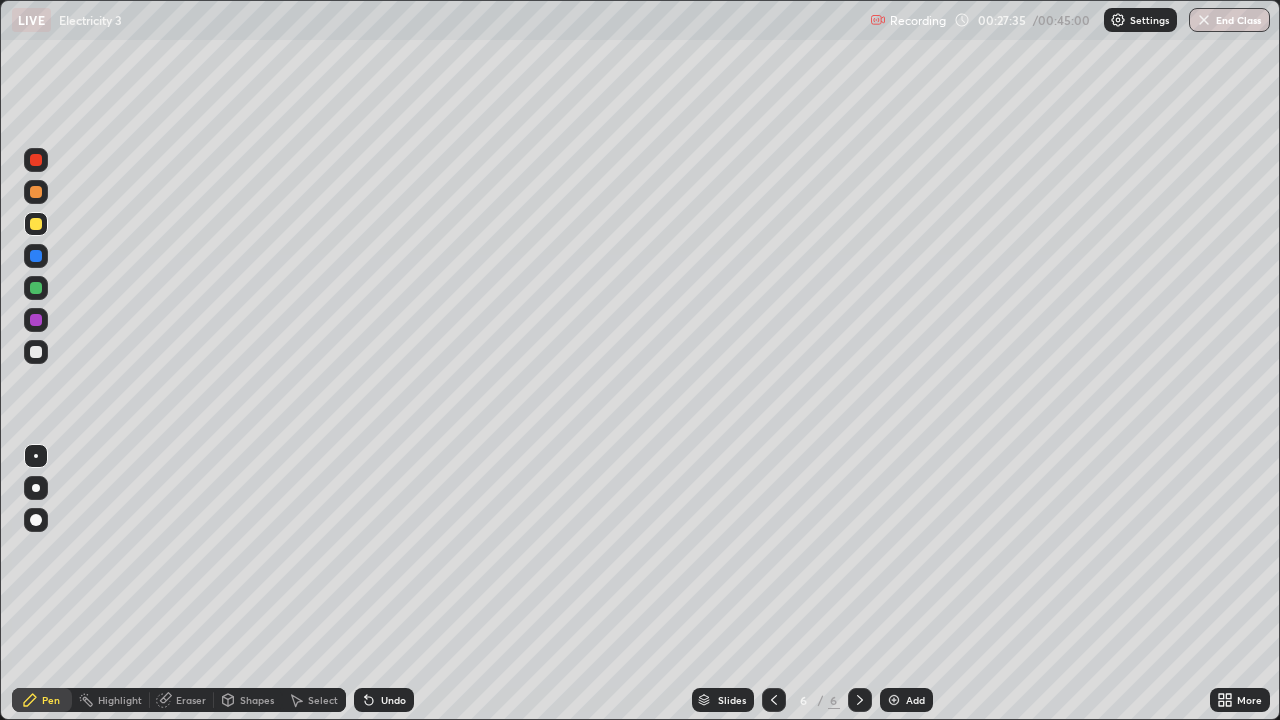 click on "Eraser" at bounding box center [191, 700] 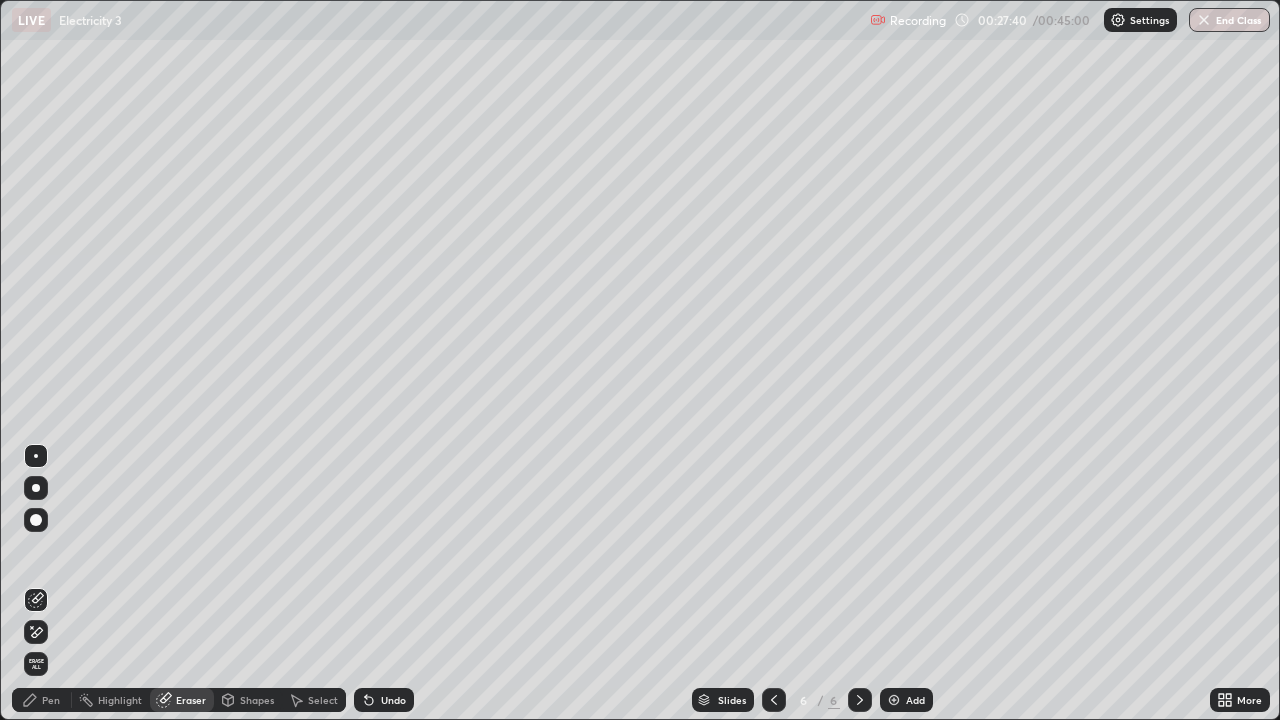 click on "Pen" at bounding box center [51, 700] 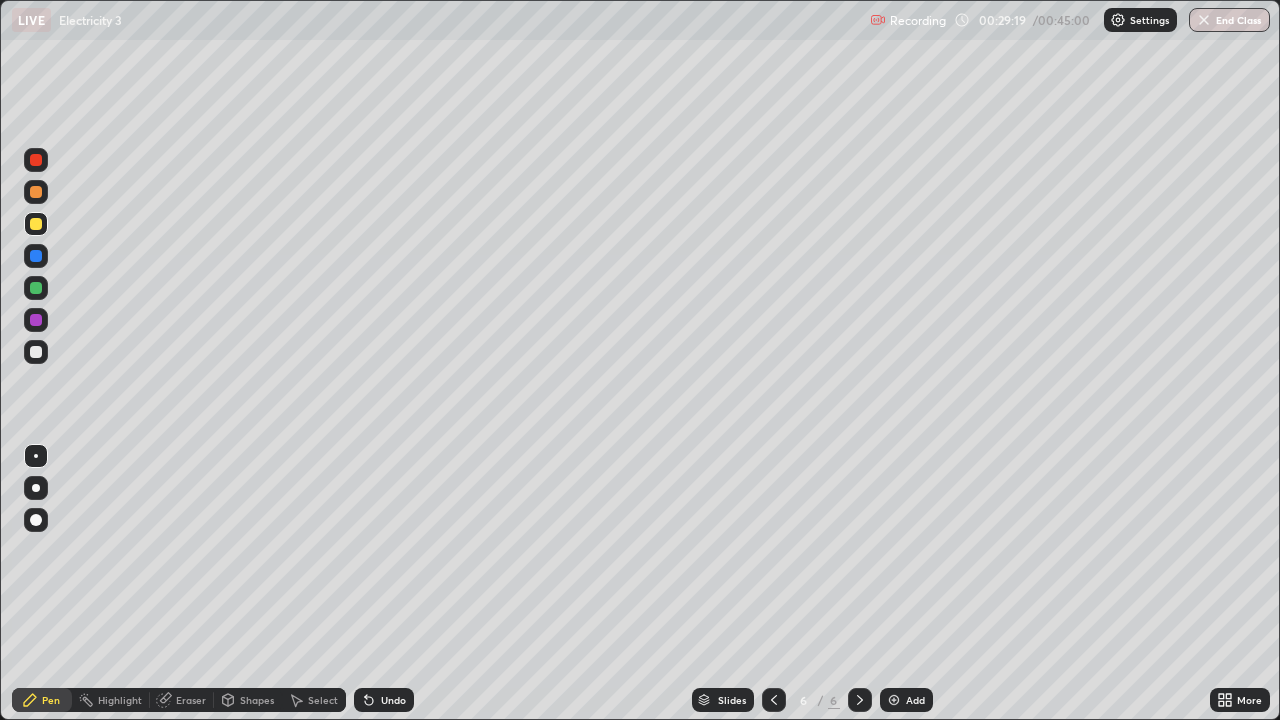 click on "Undo" at bounding box center [393, 700] 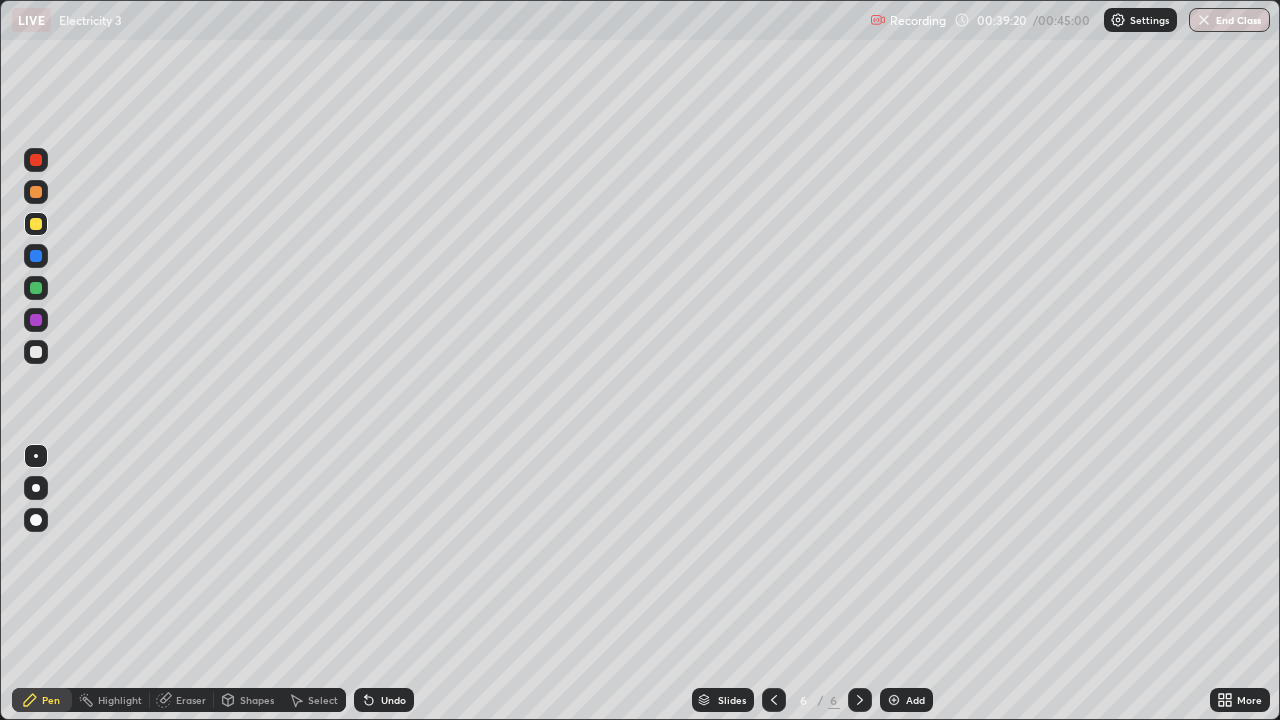click on "Add" at bounding box center [906, 700] 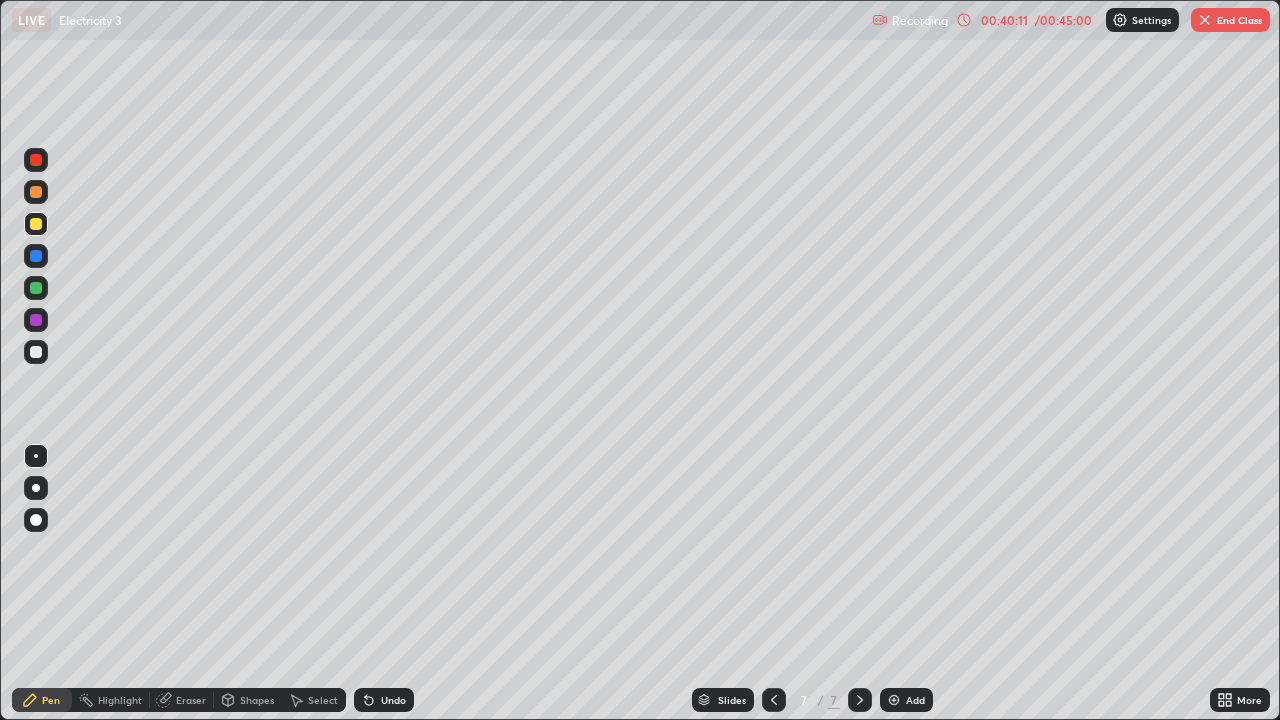 click on "Undo" at bounding box center [393, 700] 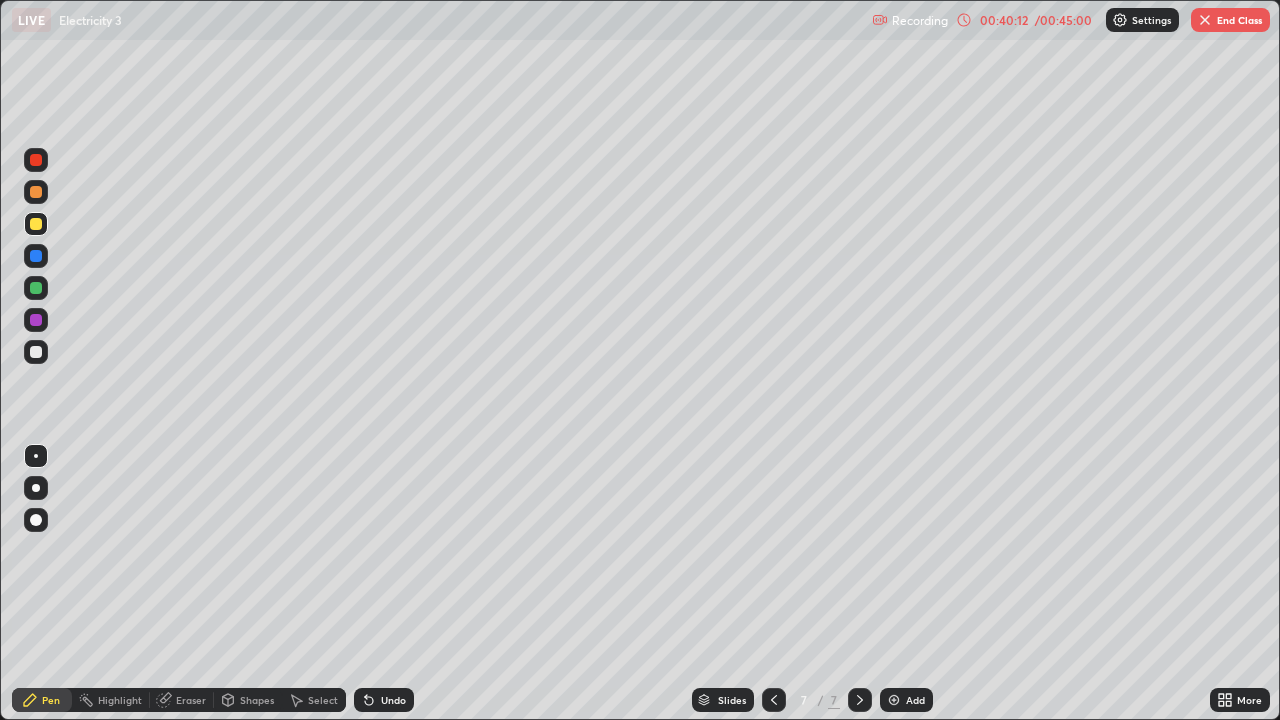 click on "Undo" at bounding box center [393, 700] 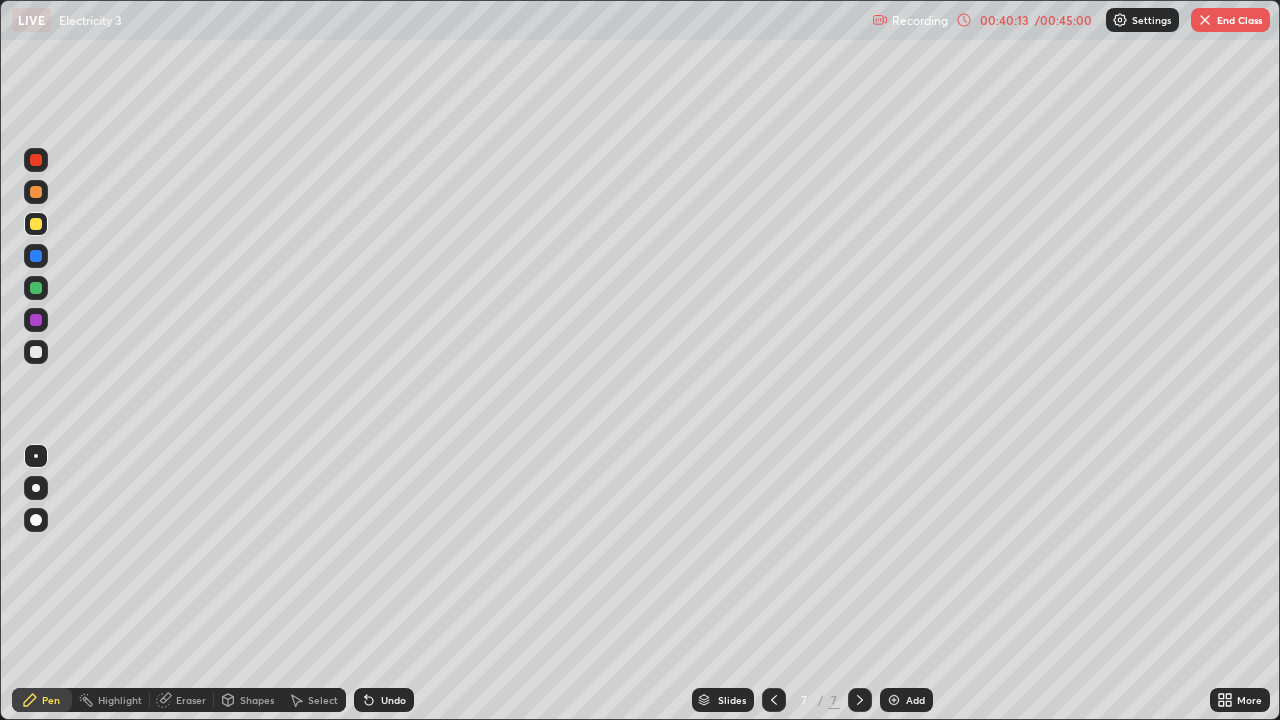 click on "Undo" at bounding box center (393, 700) 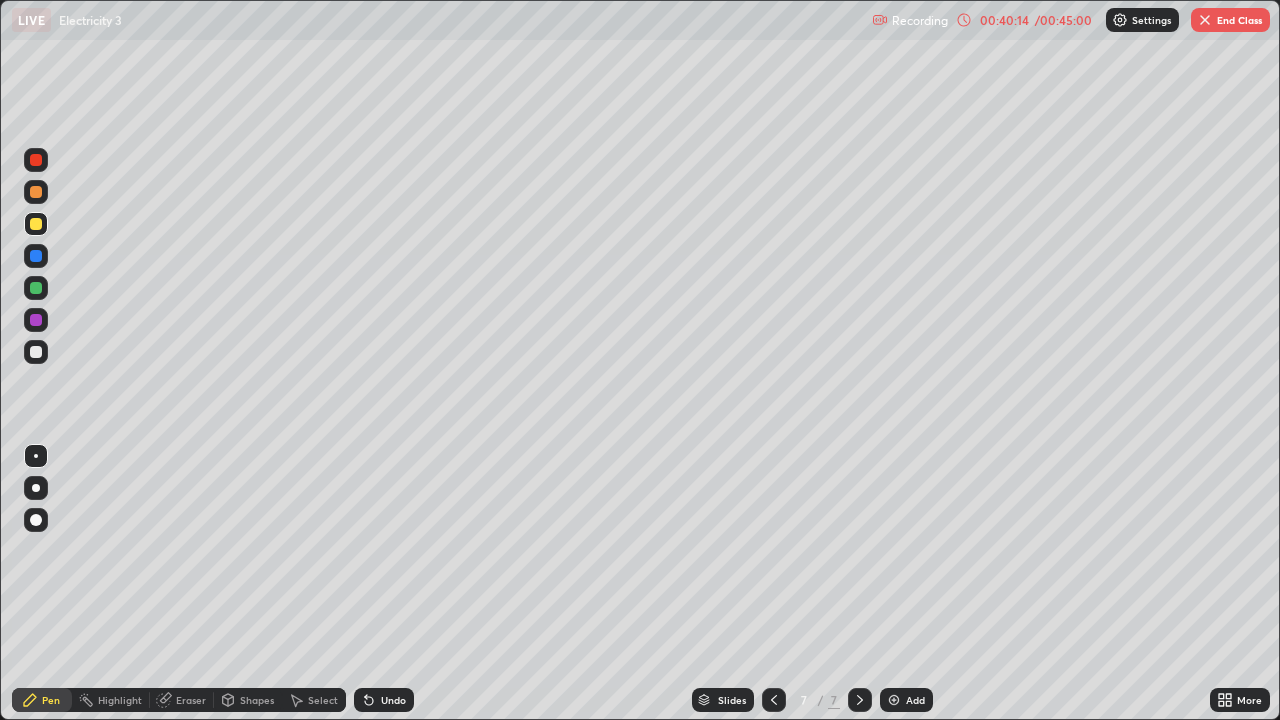 click on "Undo" at bounding box center [384, 700] 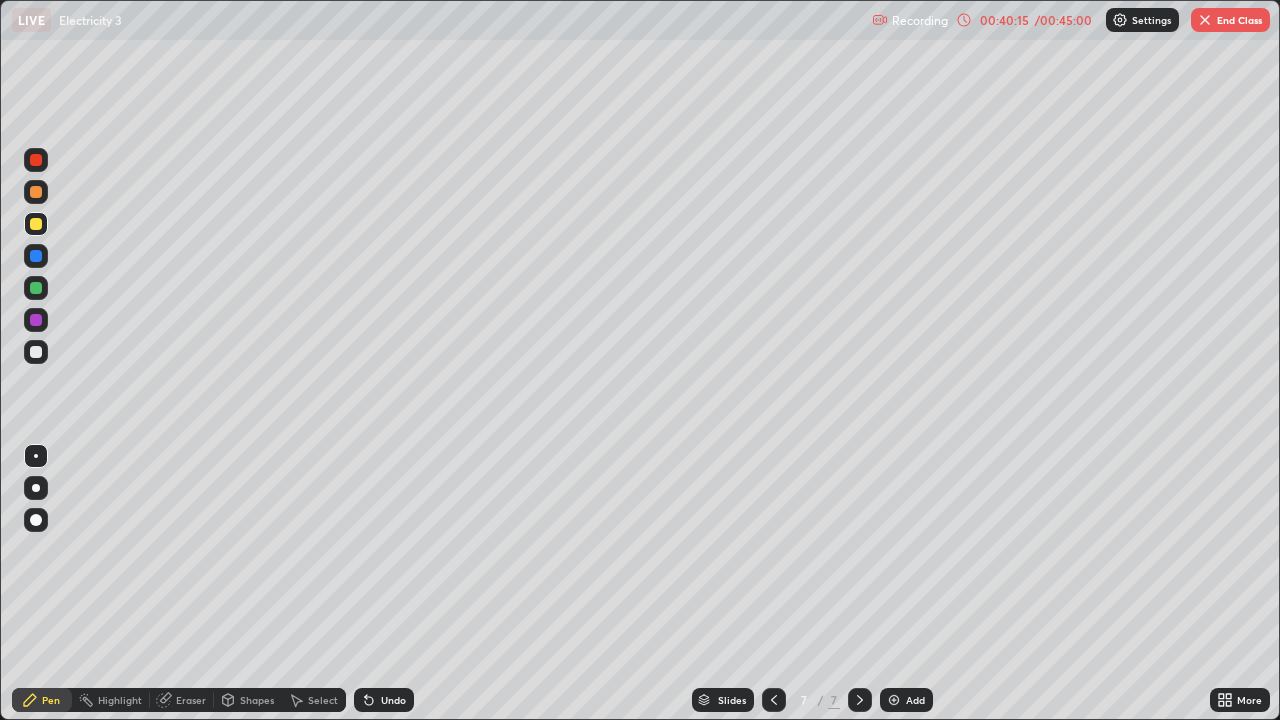 click on "Undo" at bounding box center [384, 700] 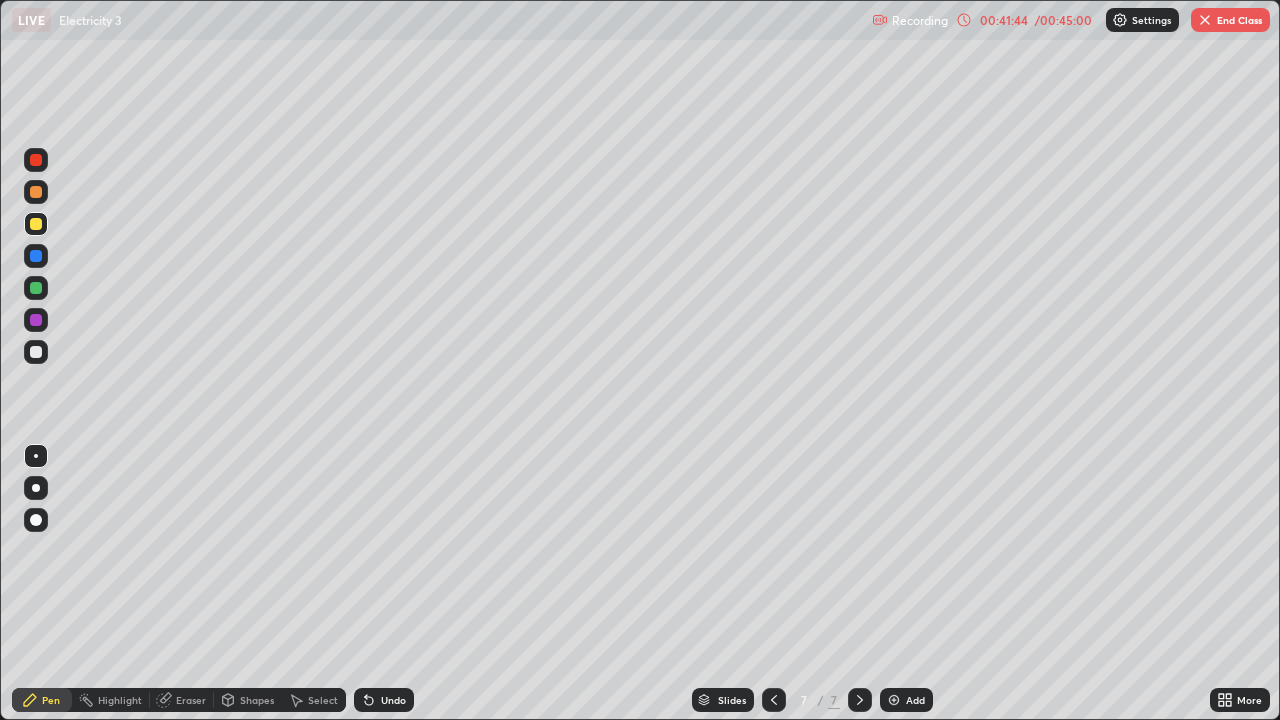 click on "End Class" at bounding box center (1230, 20) 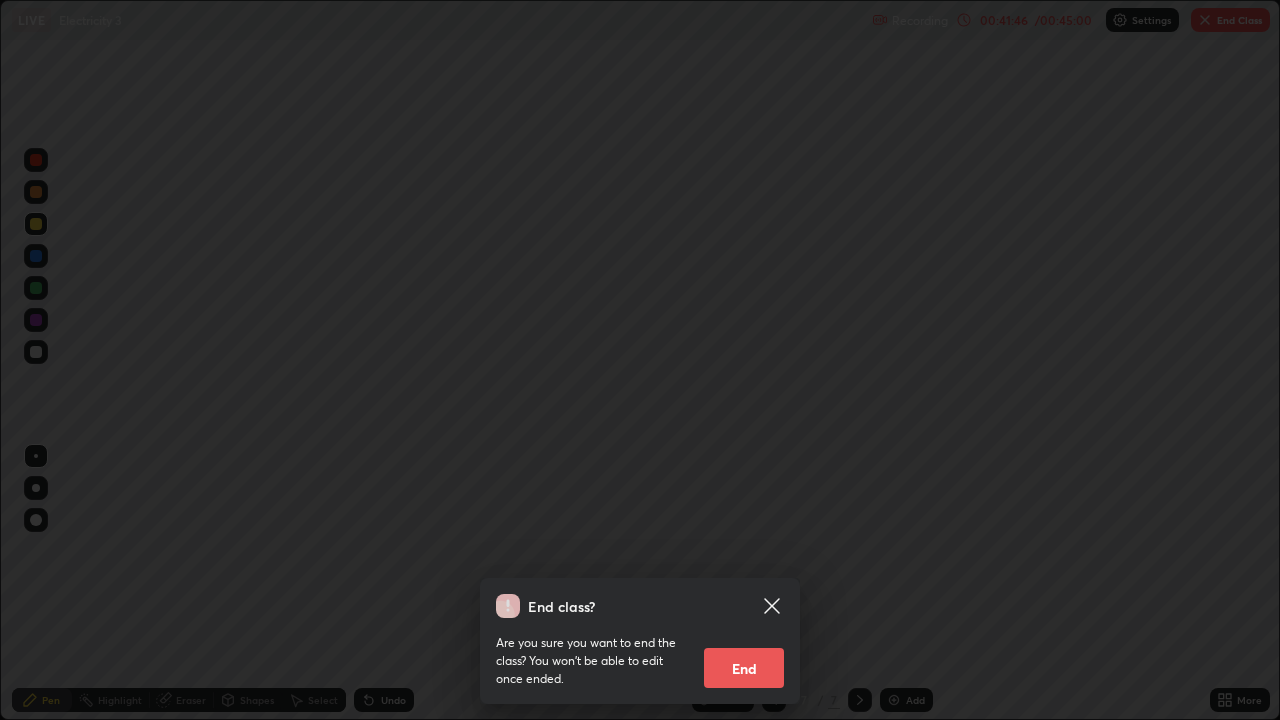 click on "End" at bounding box center [744, 668] 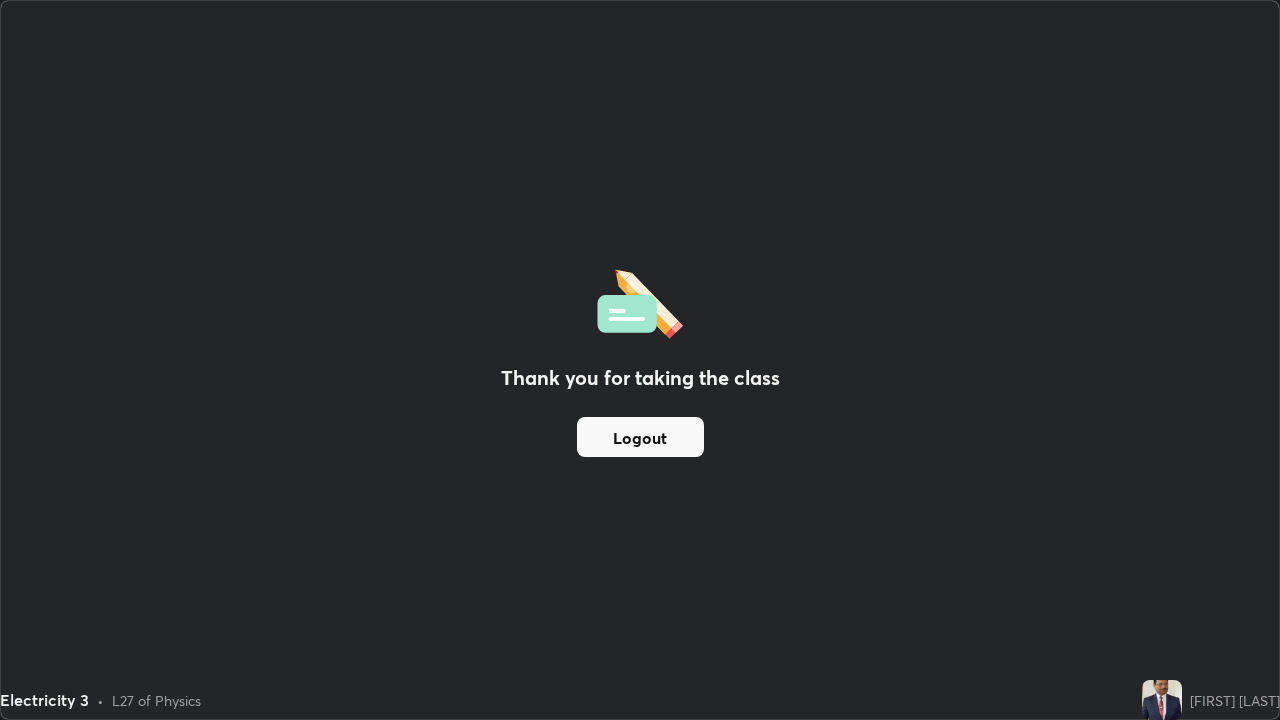 click on "Logout" at bounding box center (640, 437) 